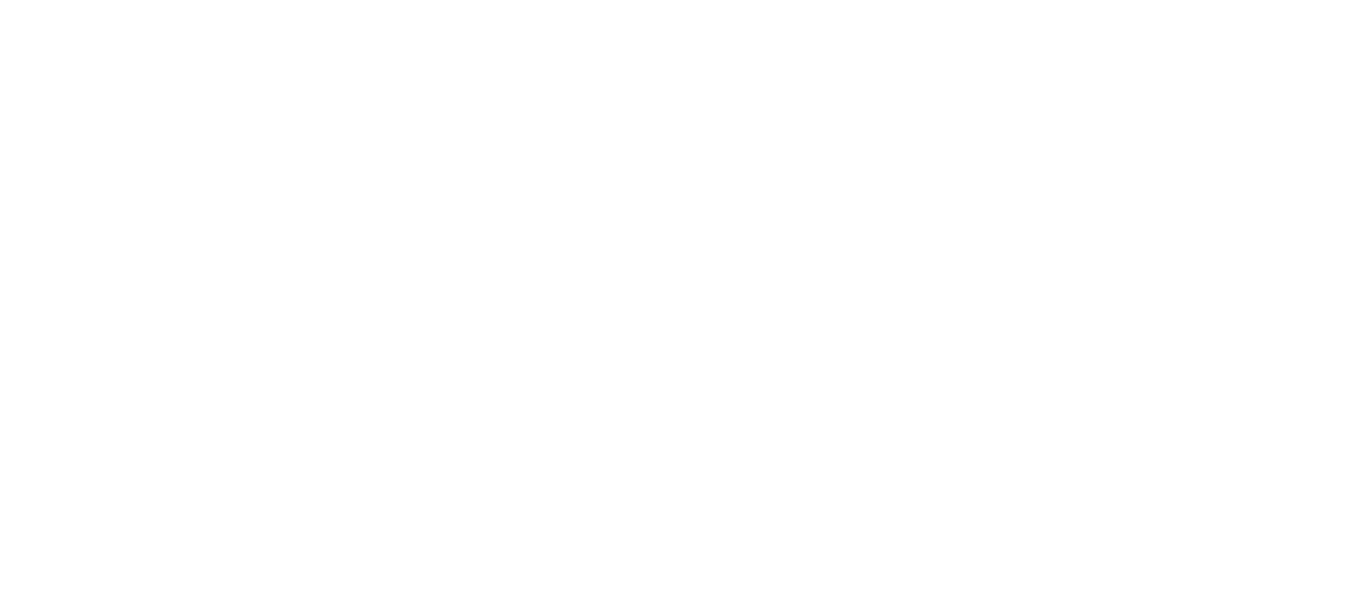 scroll, scrollTop: 0, scrollLeft: 0, axis: both 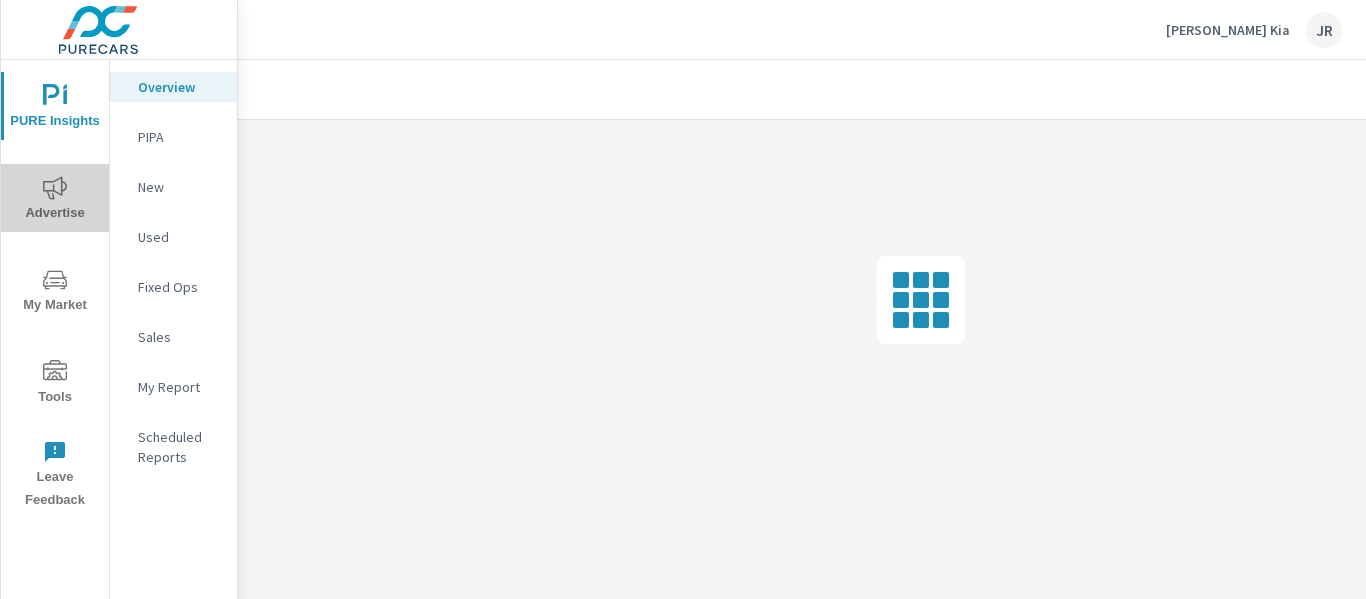 click on "Advertise" at bounding box center [55, 200] 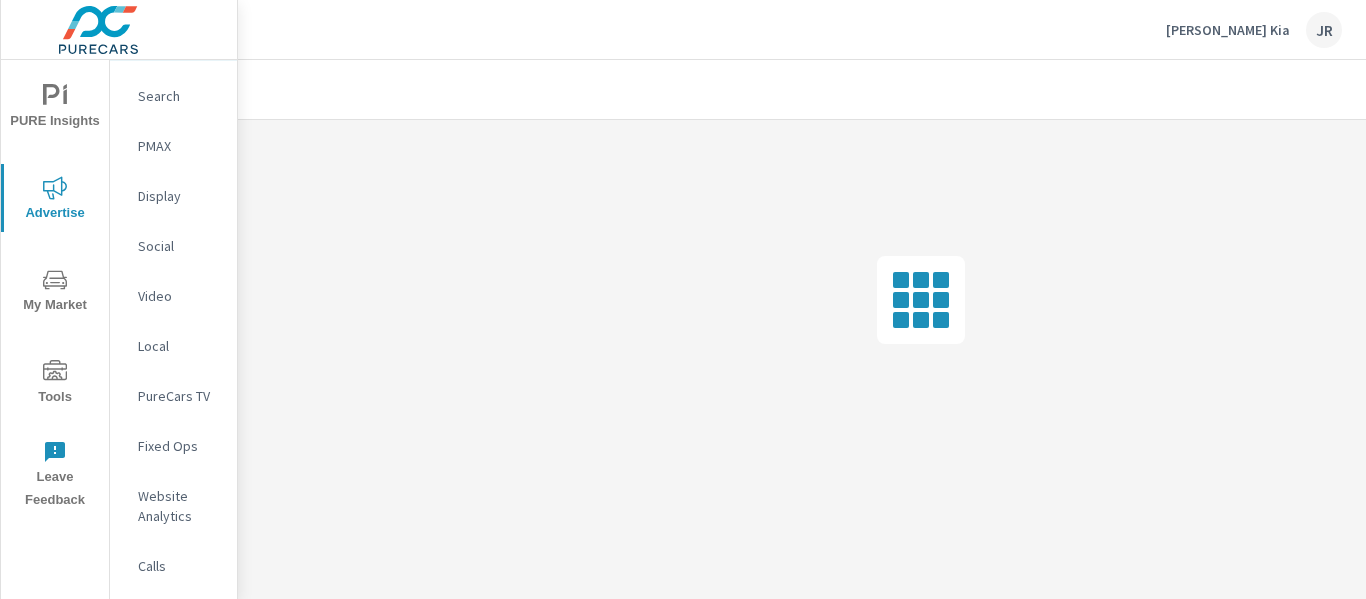 scroll, scrollTop: 61, scrollLeft: 0, axis: vertical 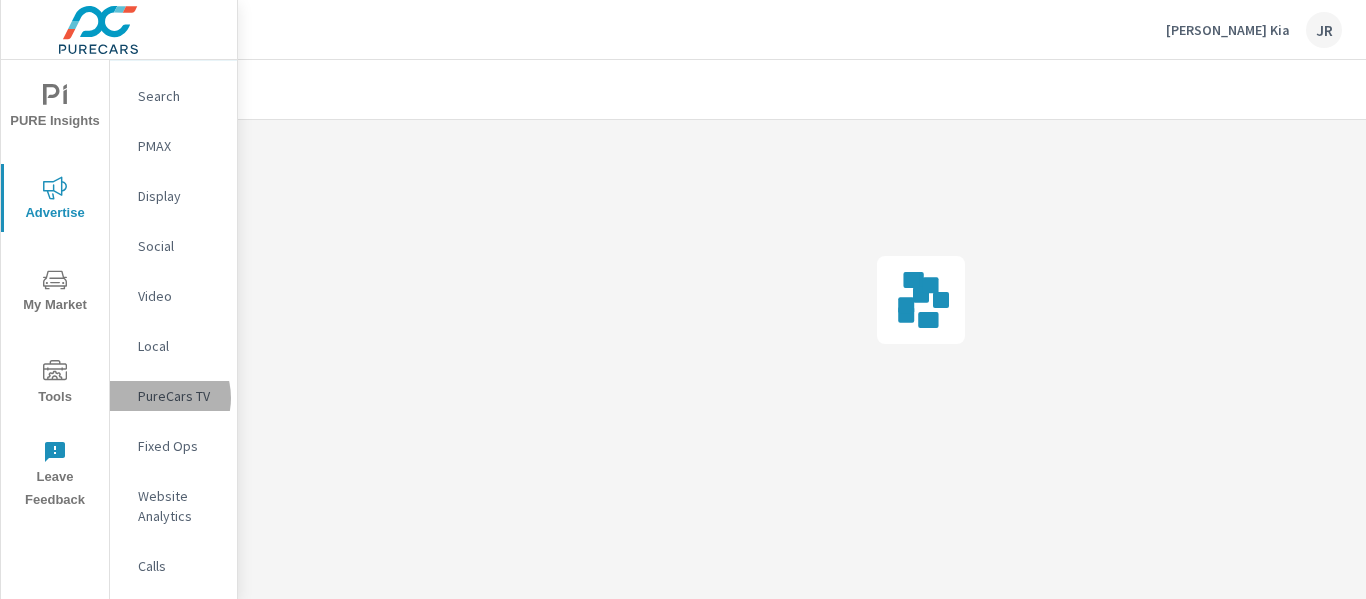 click on "PureCars TV" at bounding box center [179, 396] 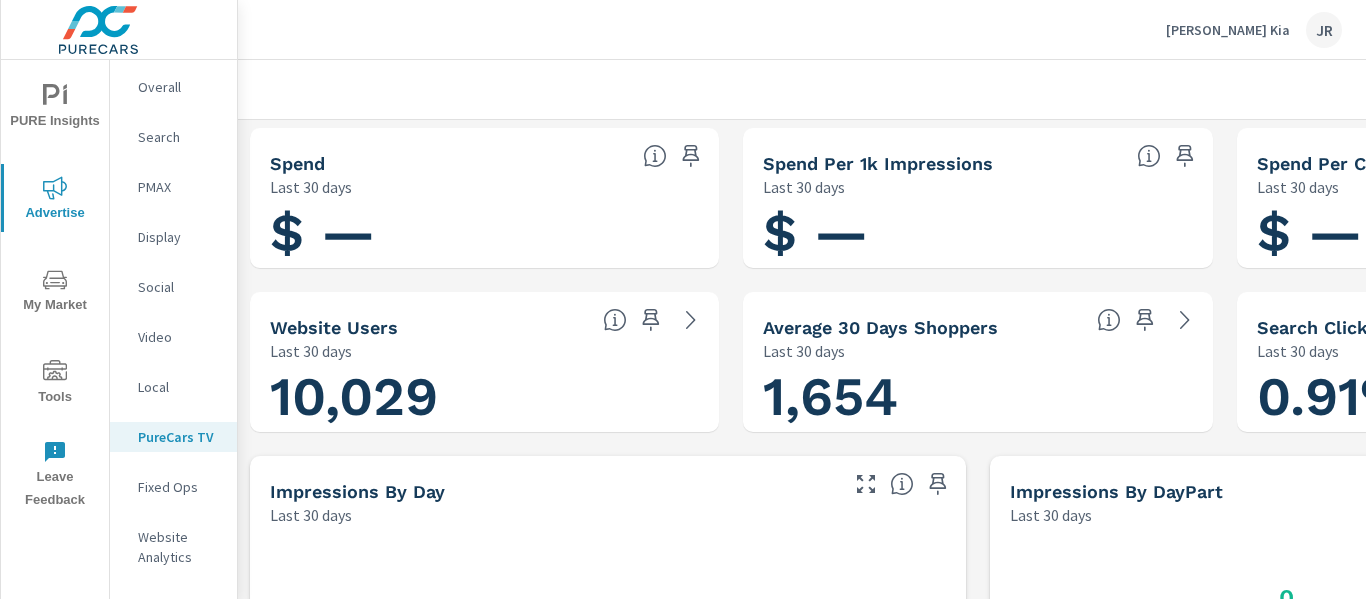 scroll, scrollTop: 0, scrollLeft: 0, axis: both 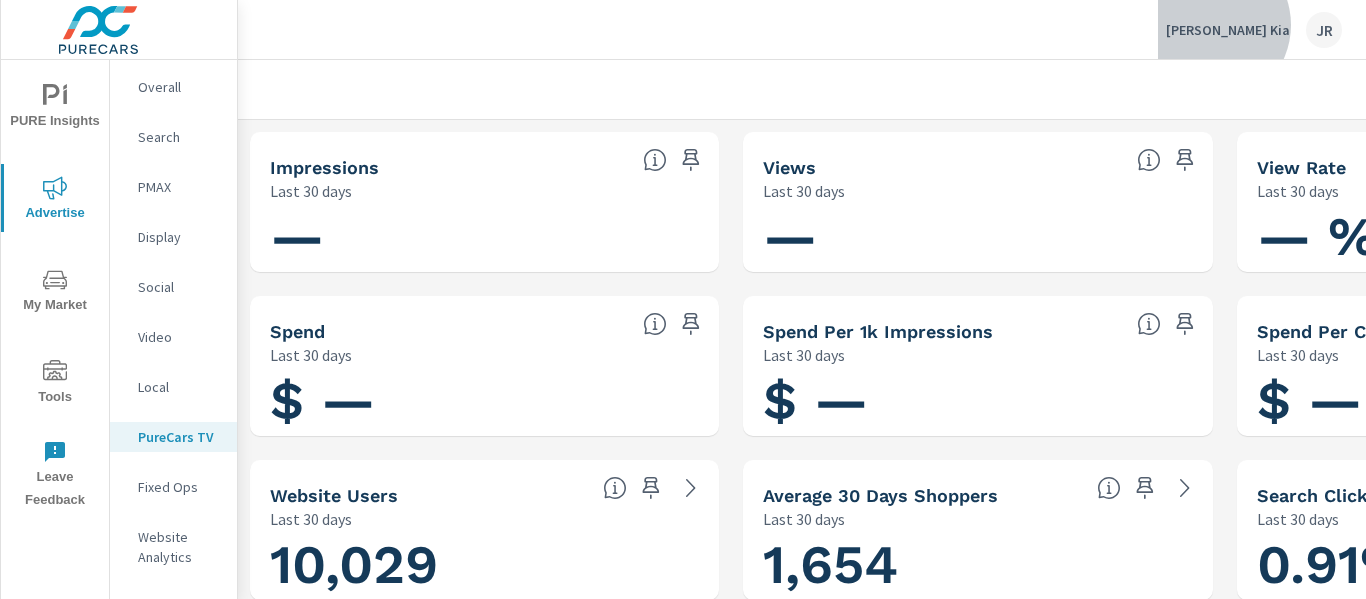 click on "[PERSON_NAME] Kia" at bounding box center [1228, 30] 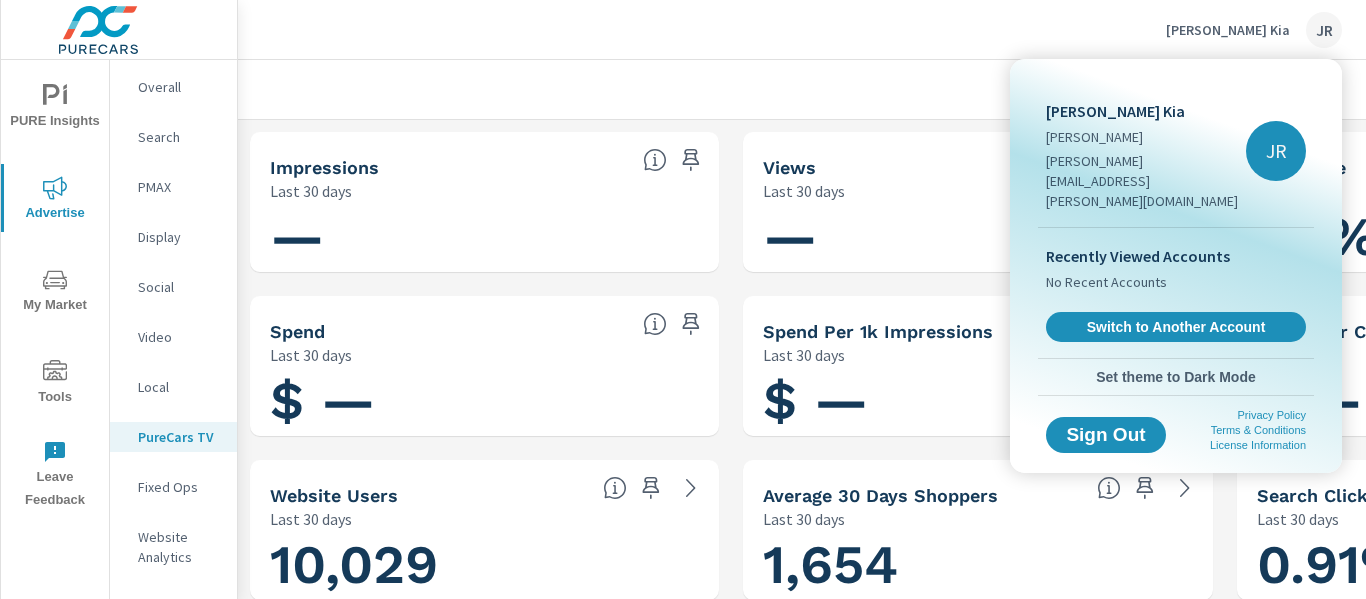 click at bounding box center [683, 299] 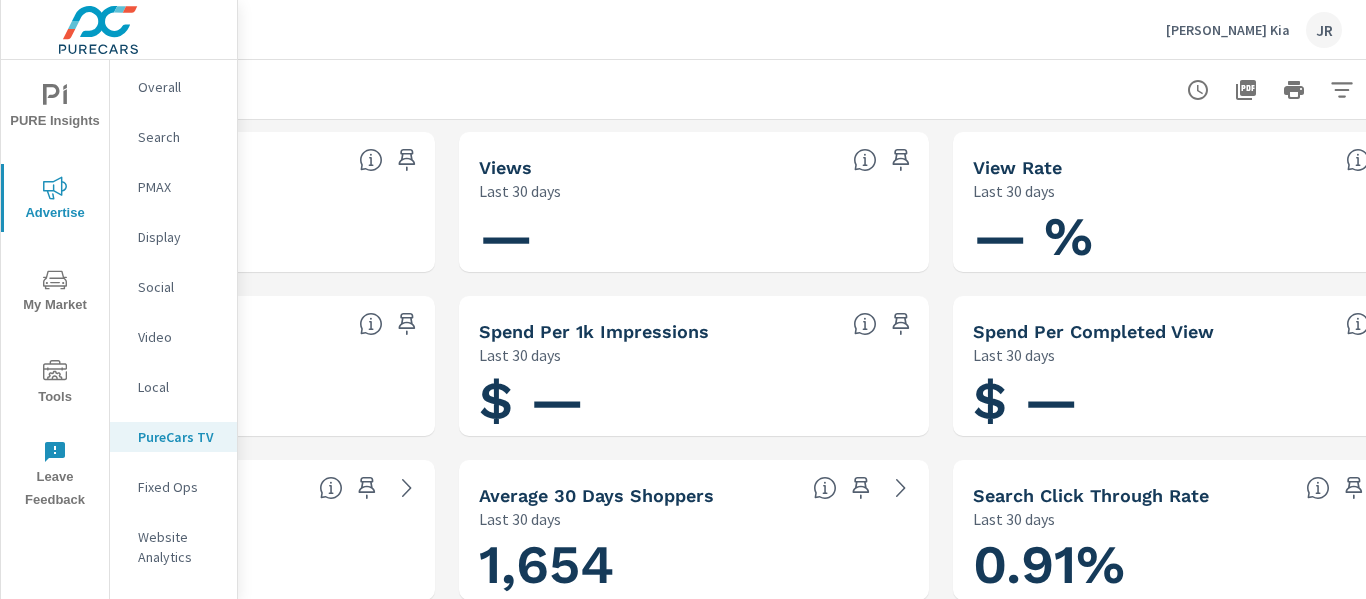 scroll, scrollTop: 0, scrollLeft: 367, axis: horizontal 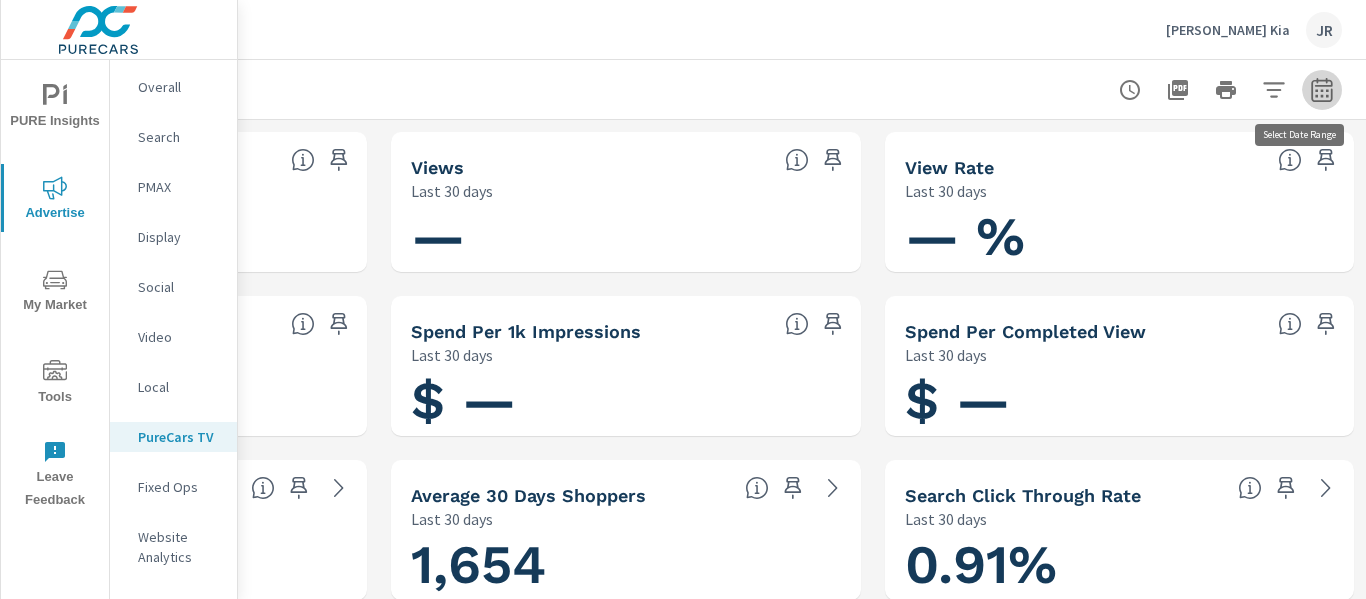 click 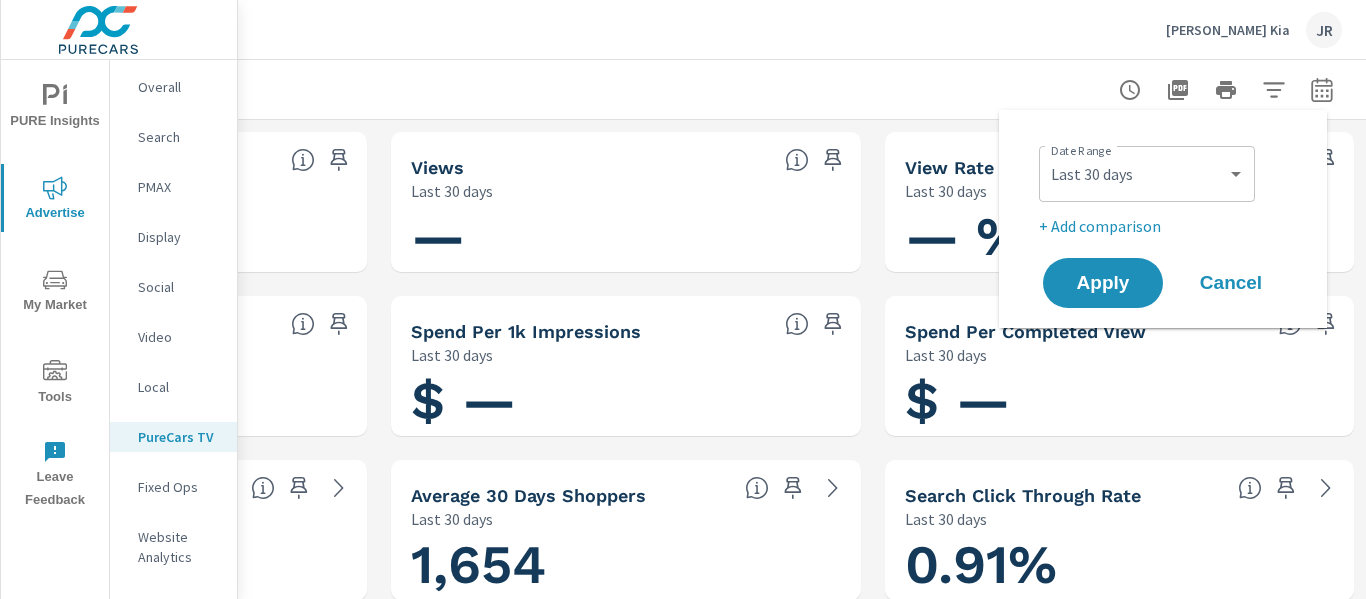 click on "Date Range Custom [DATE] Last week Last 7 days Last 14 days Last 30 days Last 45 days Last 60 days Last 90 days Last 180 days Last 365 days Month to date Last month Last 2 months Last 3 months Last 6 months Last 9 months Last 12 months Year to date Last year ​" at bounding box center (1167, 172) 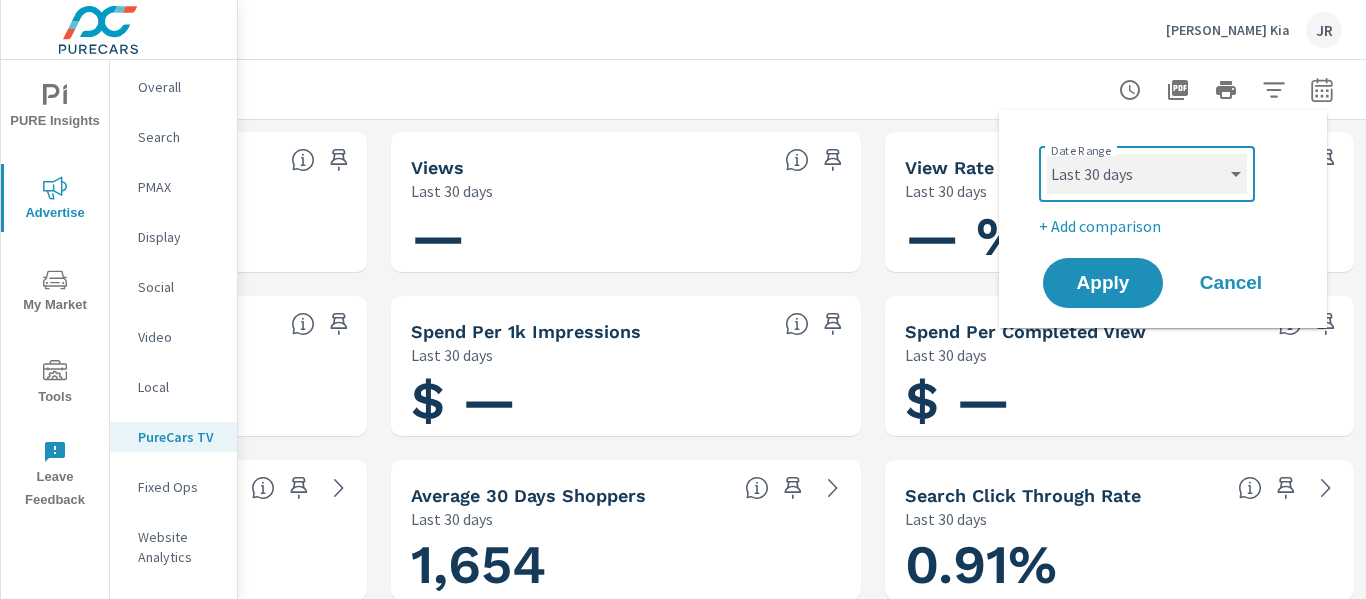 click on "Custom [DATE] Last week Last 7 days Last 14 days Last 30 days Last 45 days Last 60 days Last 90 days Last 180 days Last 365 days Month to date Last month Last 2 months Last 3 months Last 6 months Last 9 months Last 12 months Year to date Last year" at bounding box center (1147, 174) 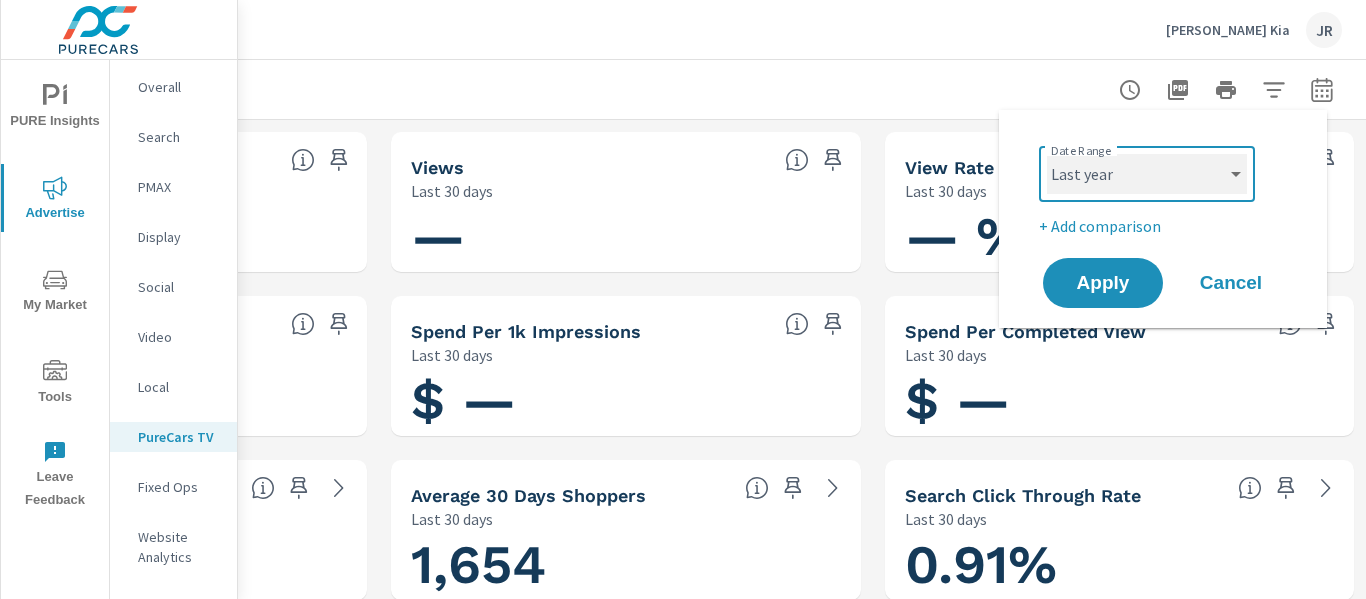 click on "Custom [DATE] Last week Last 7 days Last 14 days Last 30 days Last 45 days Last 60 days Last 90 days Last 180 days Last 365 days Month to date Last month Last 2 months Last 3 months Last 6 months Last 9 months Last 12 months Year to date Last year" at bounding box center (1147, 174) 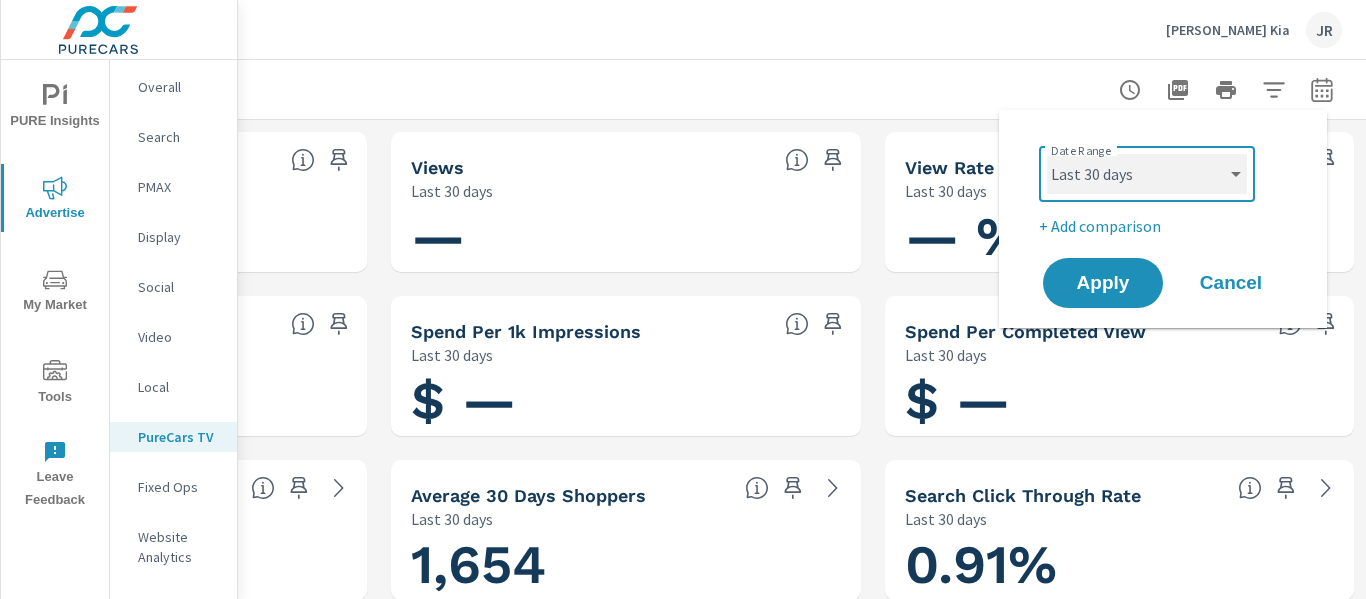 select on "Last year" 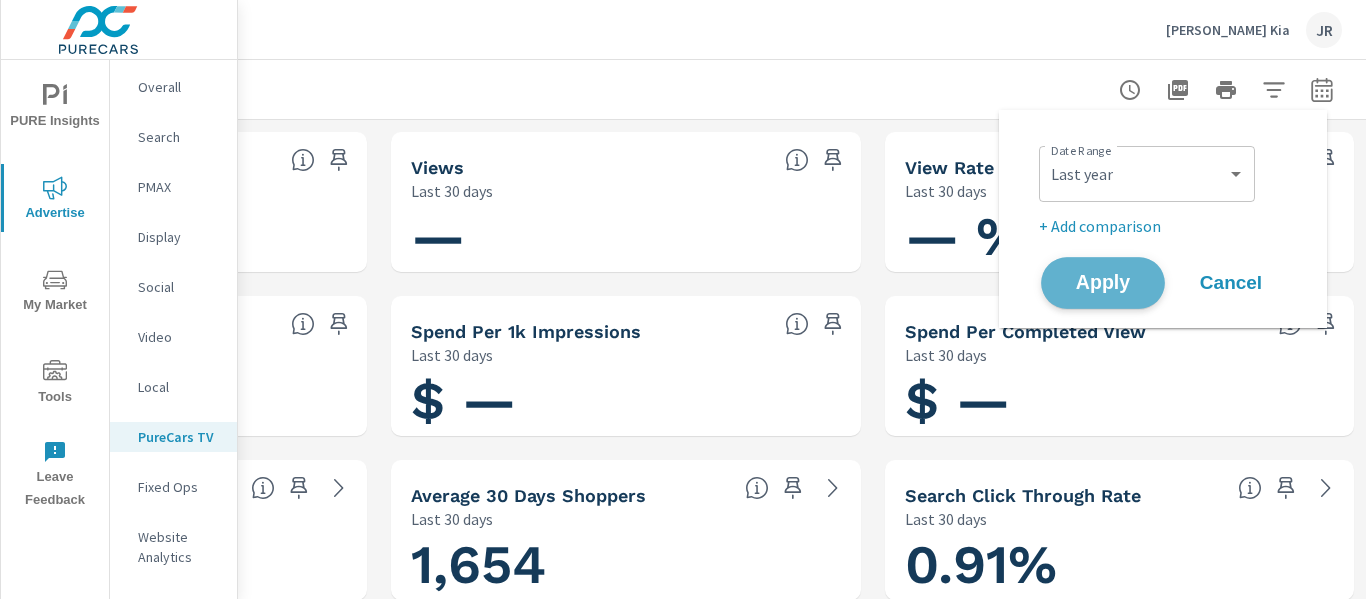 click on "Apply" at bounding box center (1103, 283) 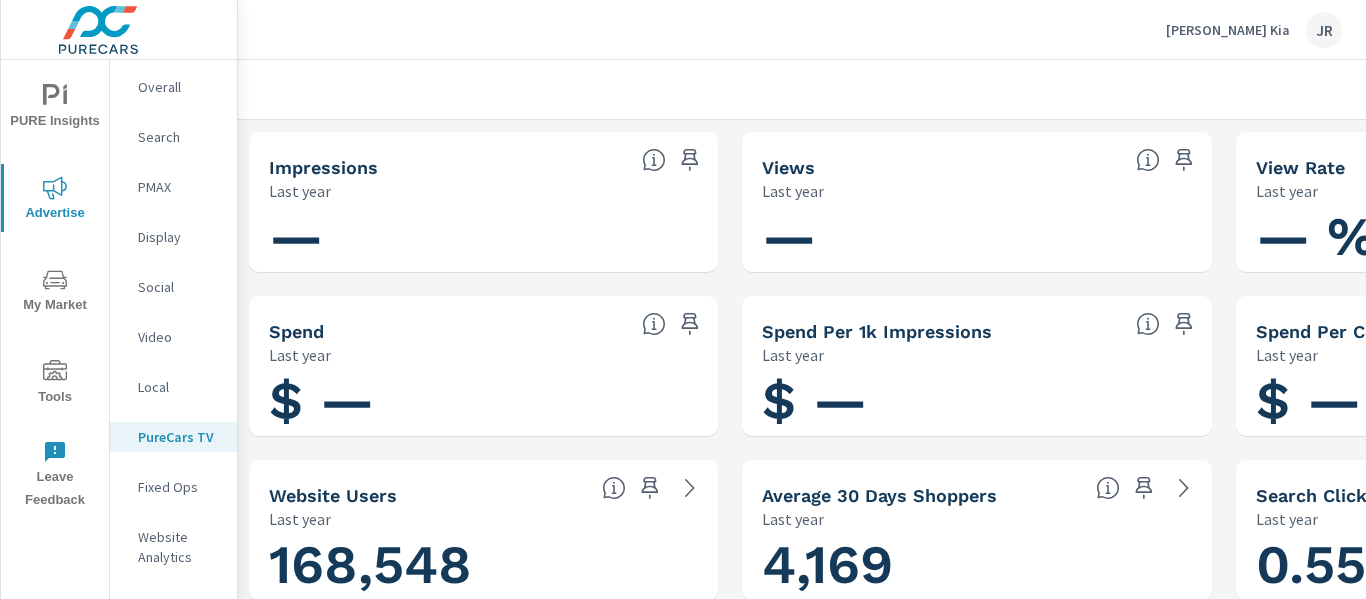 scroll, scrollTop: 0, scrollLeft: 367, axis: horizontal 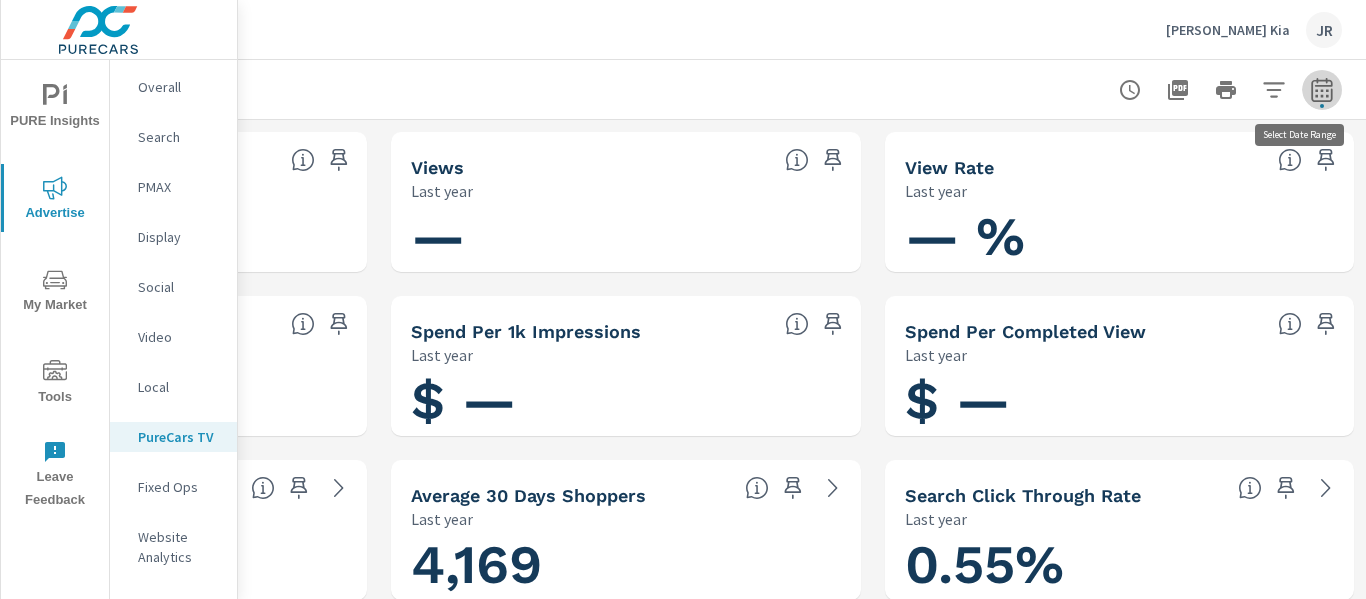 click 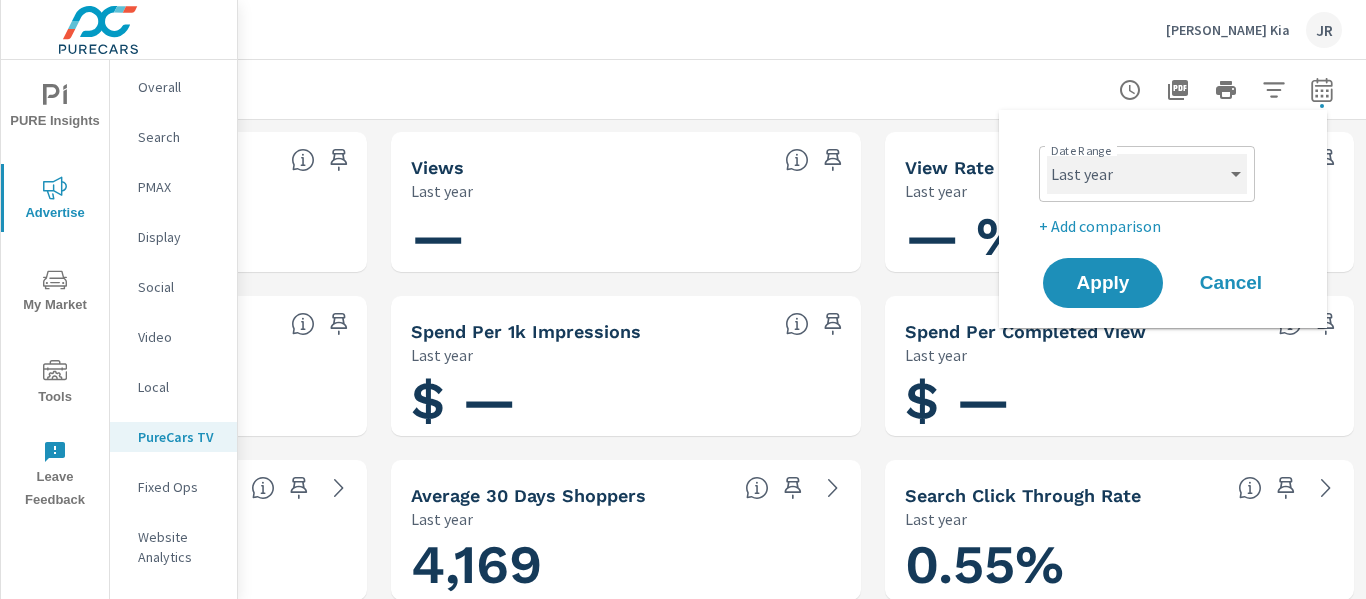click on "Custom [DATE] Last week Last 7 days Last 14 days Last 30 days Last 45 days Last 60 days Last 90 days Last 180 days Last 365 days Month to date Last month Last 2 months Last 3 months Last 6 months Last 9 months Last 12 months Year to date Last year" at bounding box center (1147, 174) 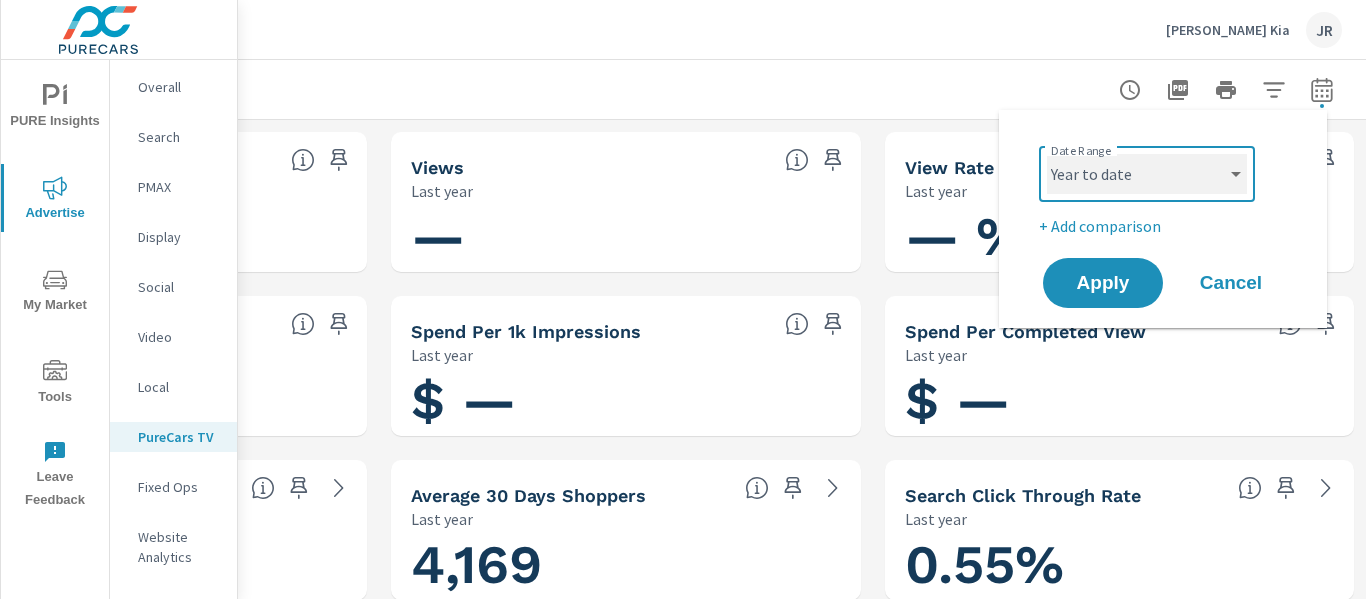 click on "Custom [DATE] Last week Last 7 days Last 14 days Last 30 days Last 45 days Last 60 days Last 90 days Last 180 days Last 365 days Month to date Last month Last 2 months Last 3 months Last 6 months Last 9 months Last 12 months Year to date Last year" at bounding box center (1147, 174) 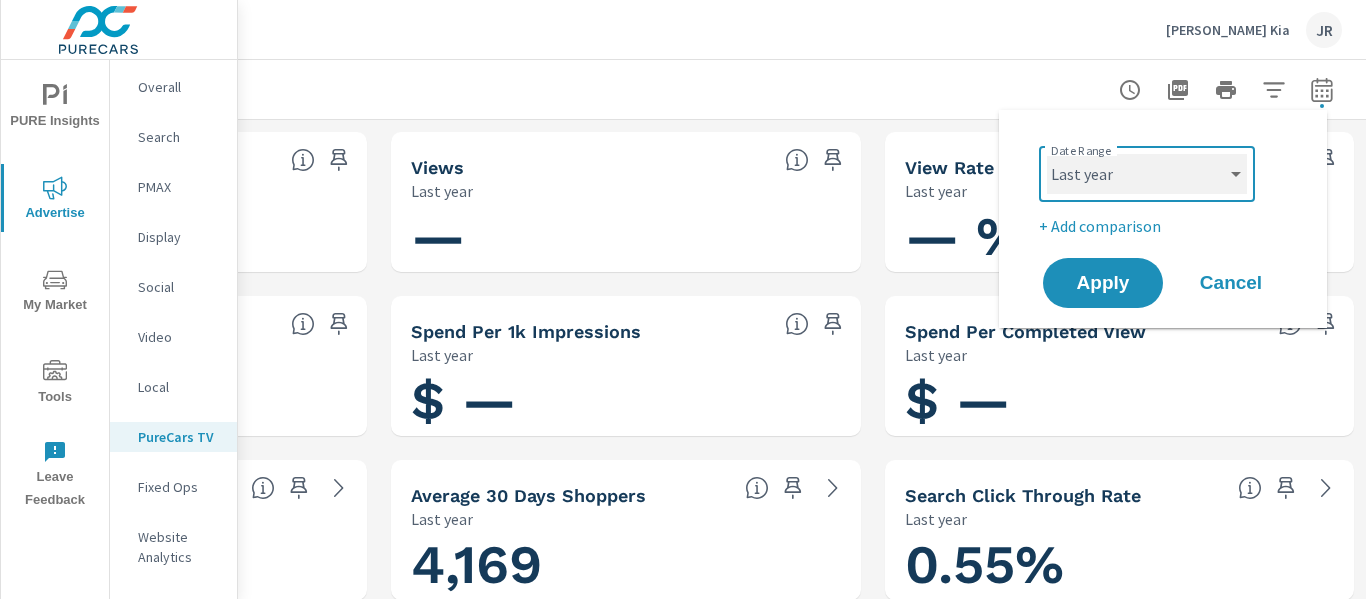select on "Year to date" 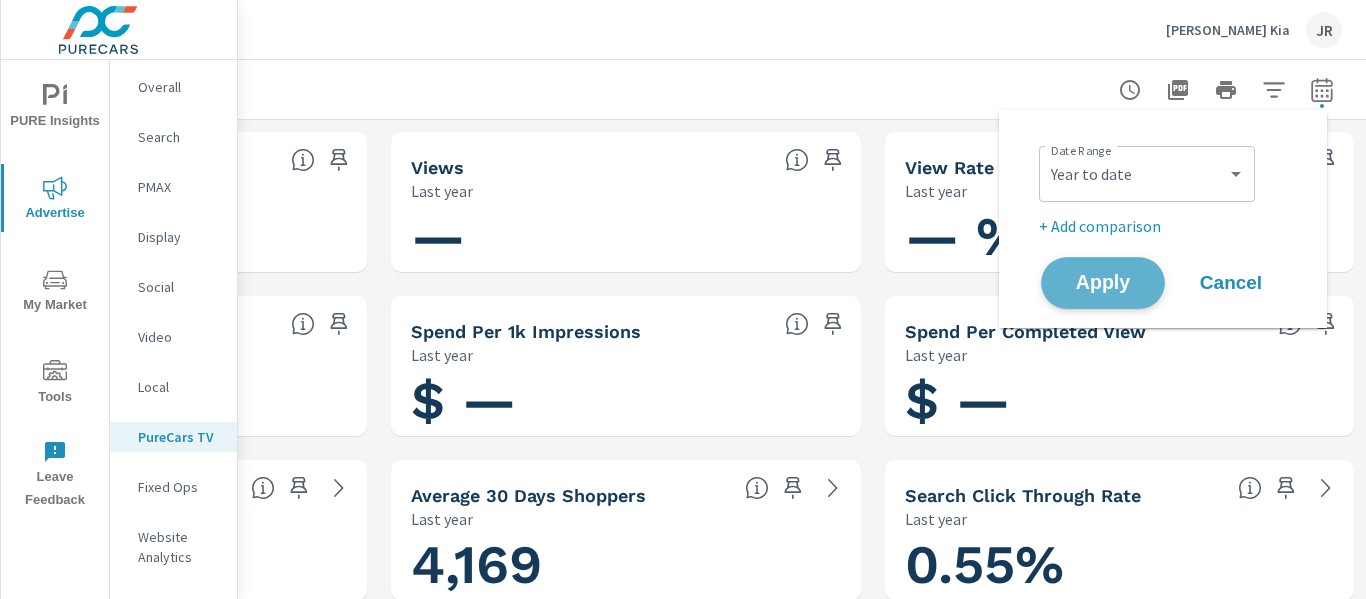click on "Apply" at bounding box center (1103, 283) 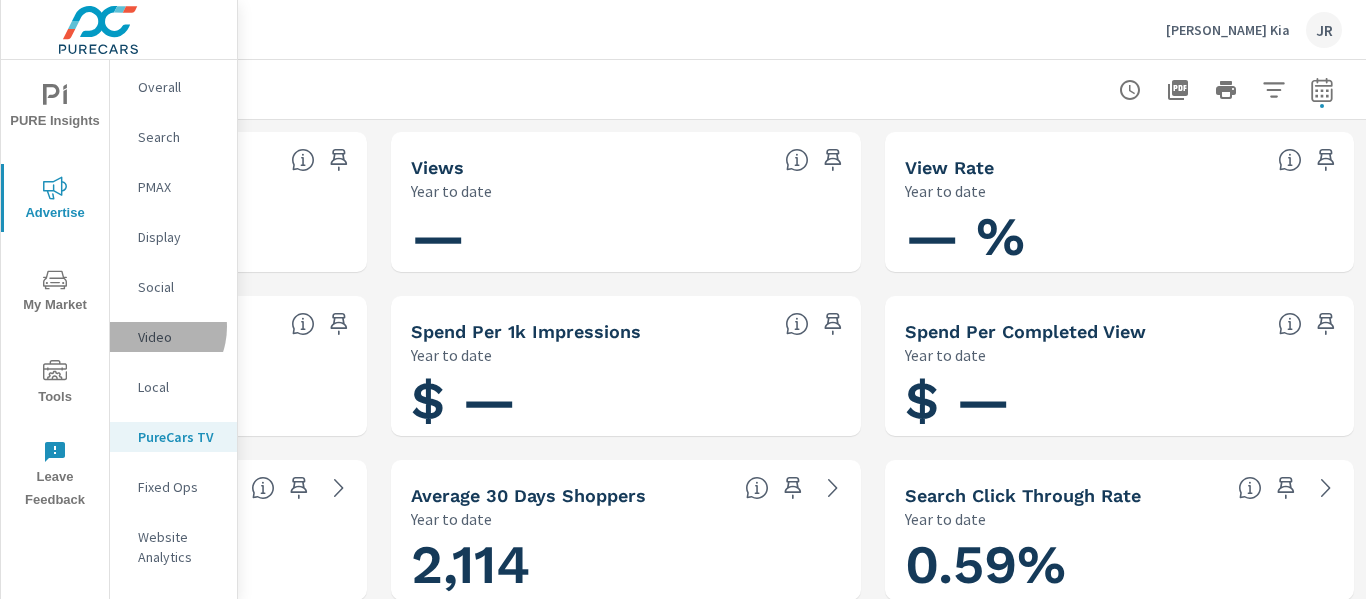 click on "Video" at bounding box center [179, 337] 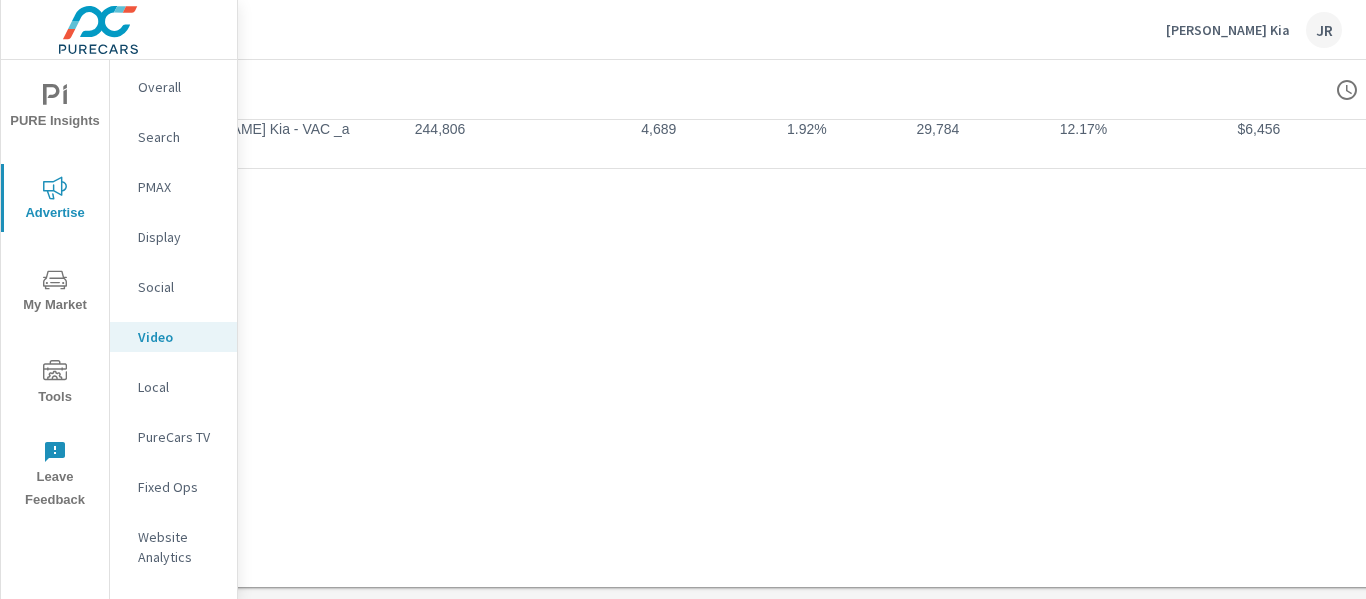 scroll, scrollTop: 848, scrollLeft: 0, axis: vertical 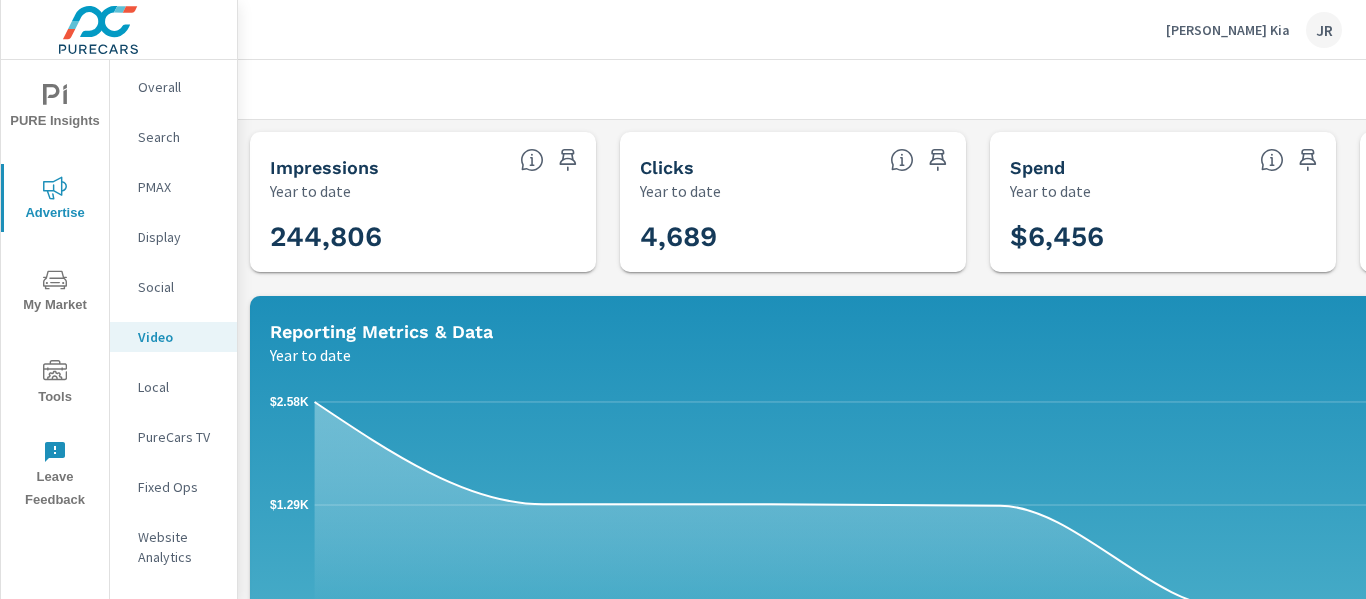 click on "Impressions Year to date 244,806 Clicks Year to date 4,689 Spend Year to date $6,456 Spend Per Unit Sold Year to date $23 Reporting Metrics & Data Year to date $0    $1.29K    $2.58K    [DATE] [DATE] [DATE] [DATE] [DATE] [DATE] [DATE] Spend Amount Spend Amount ​ vs Add Comparison ​ View as Bars Lines Campaign Breakout Year to date Campaign Impressions Clicks CTR Views View Rate Spend Spend/View 2 [PERSON_NAME] Kia - VAC _a 244,806 4,689 1.92% 29,784 12.17% $6,456 $0.22" at bounding box center (978, 776) 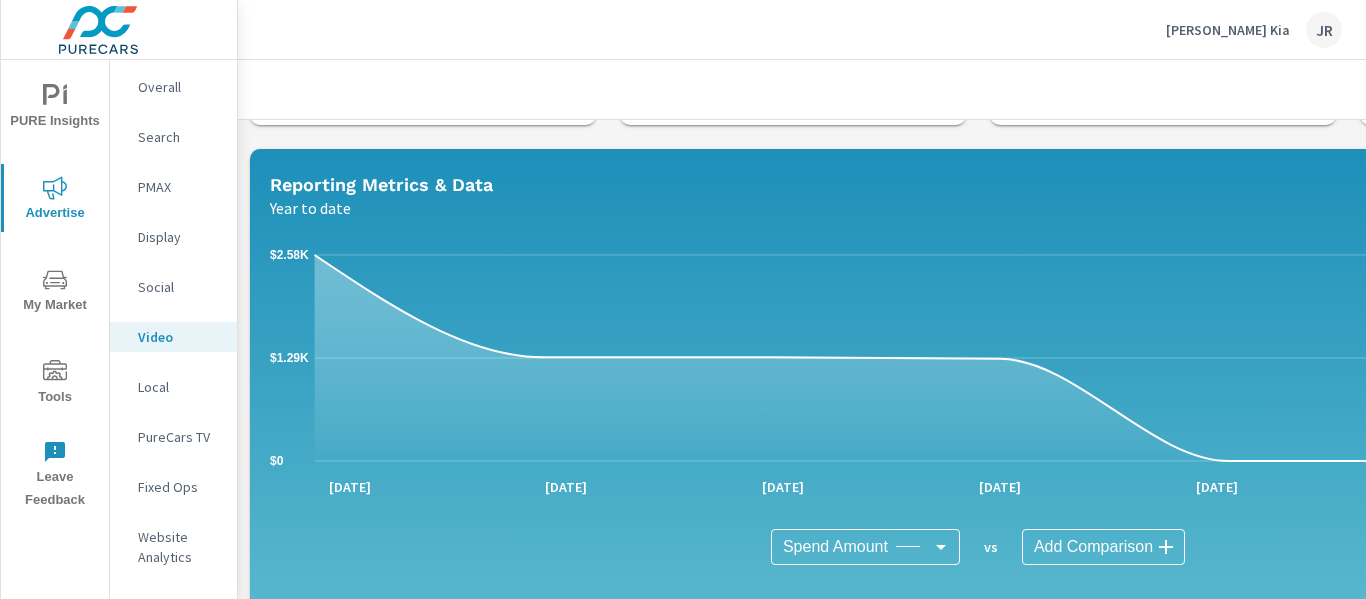 scroll, scrollTop: 160, scrollLeft: 0, axis: vertical 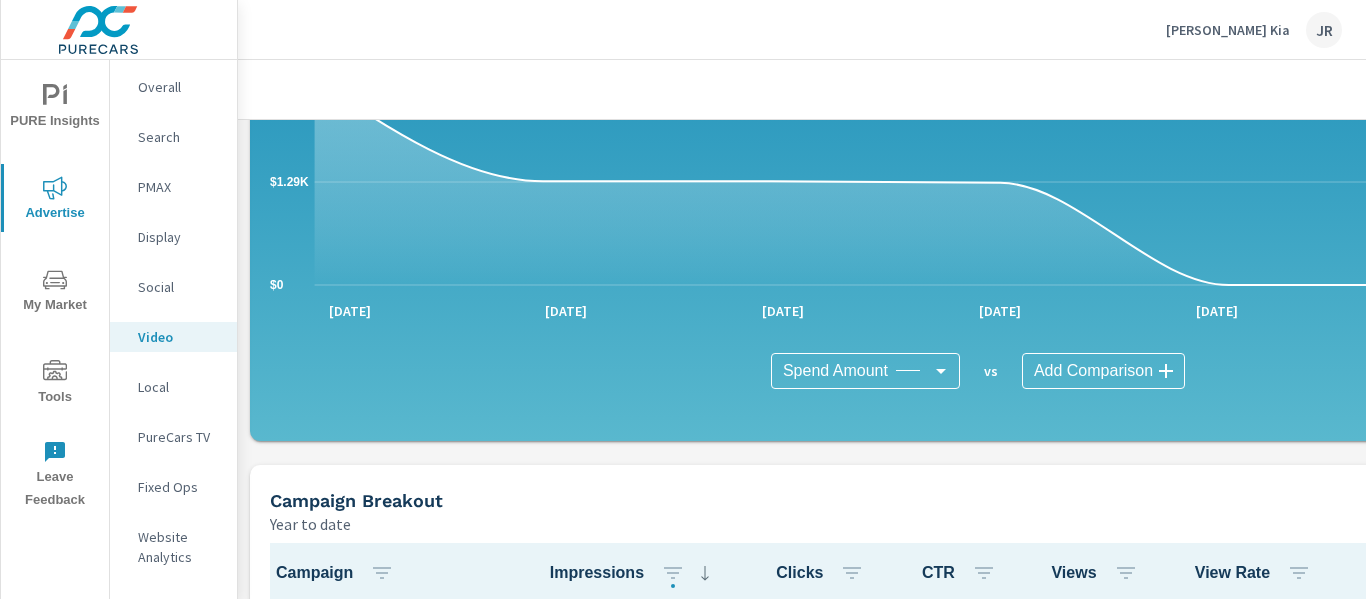 click on "Display" at bounding box center [179, 237] 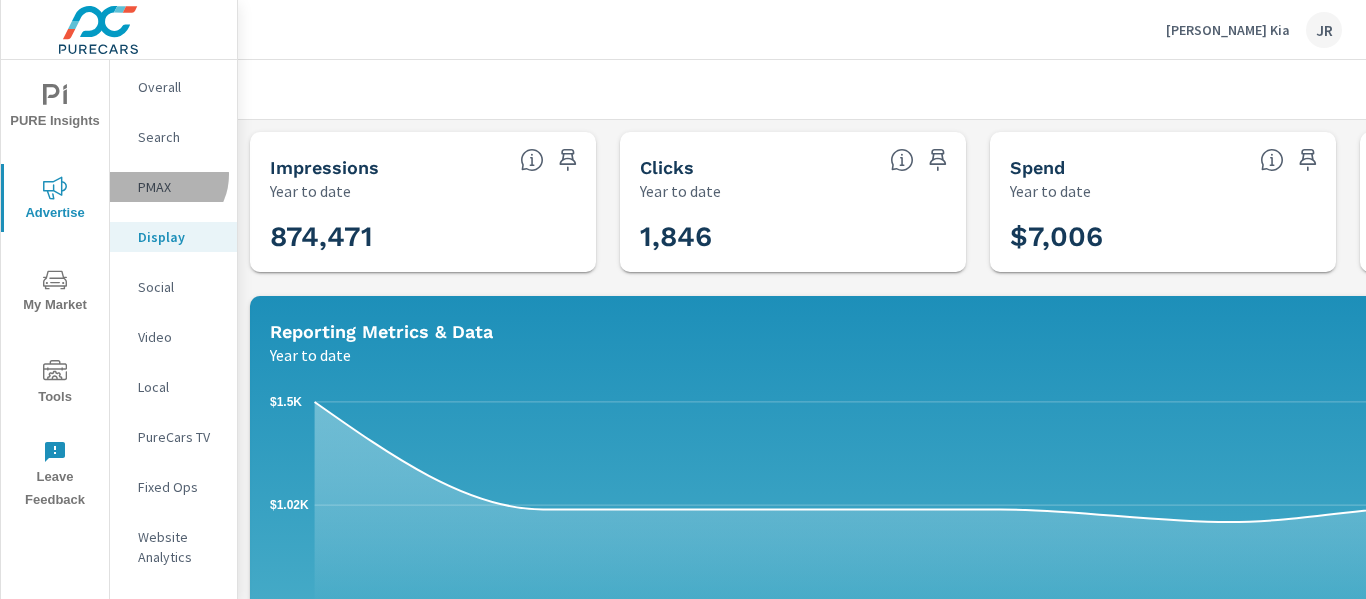 click on "PMAX" at bounding box center (173, 187) 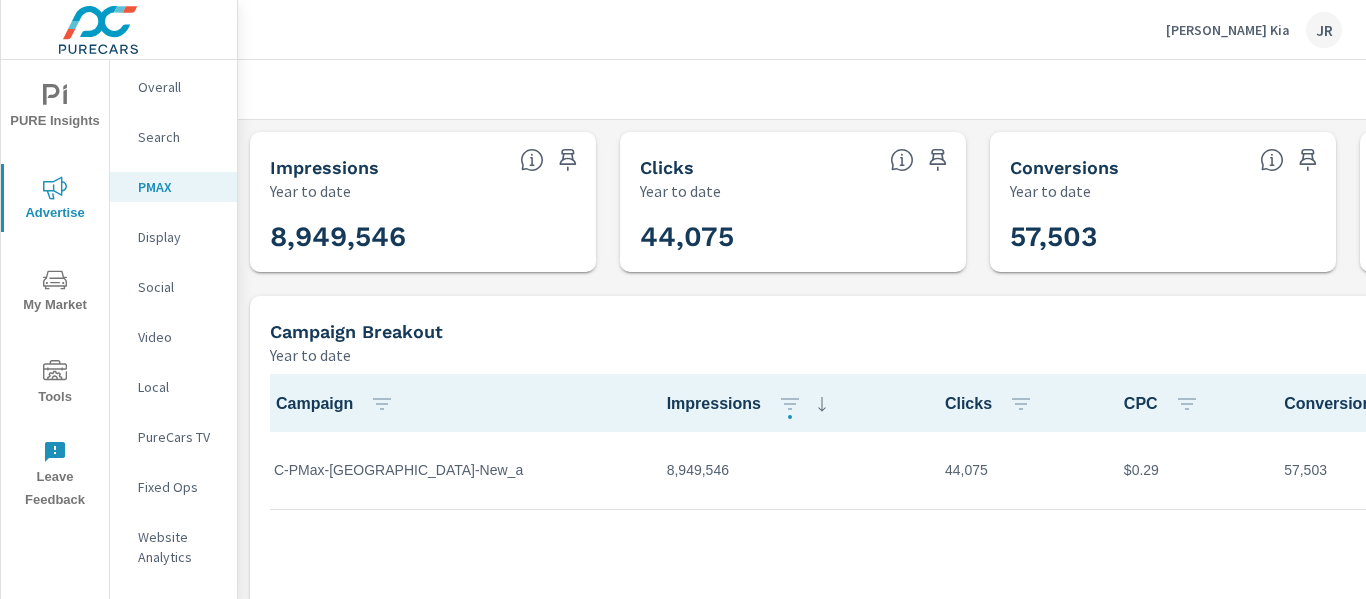 click on "Display" at bounding box center [179, 237] 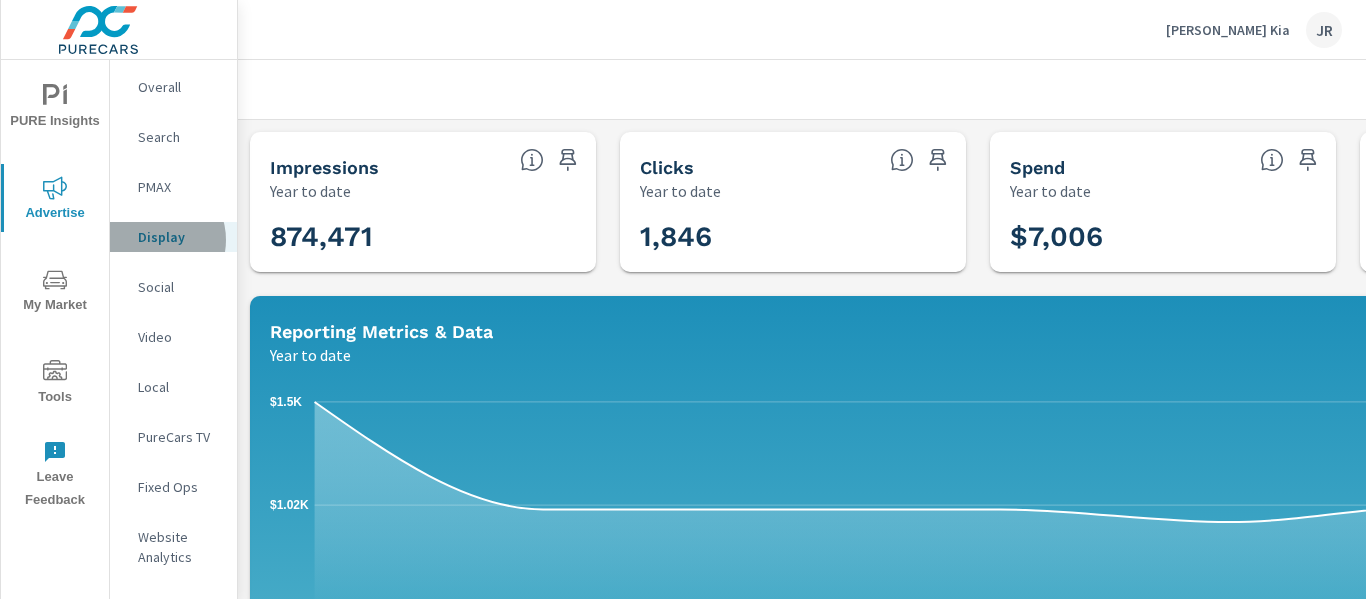 click on "Display" at bounding box center [179, 237] 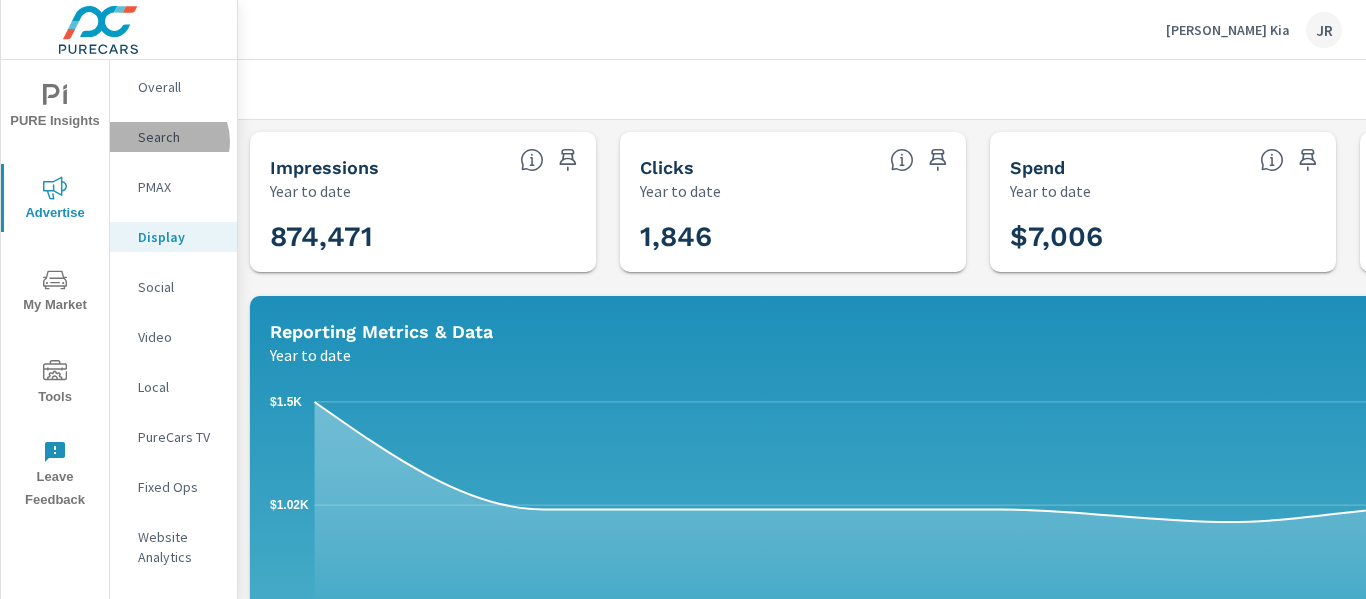 click on "Search" at bounding box center [179, 137] 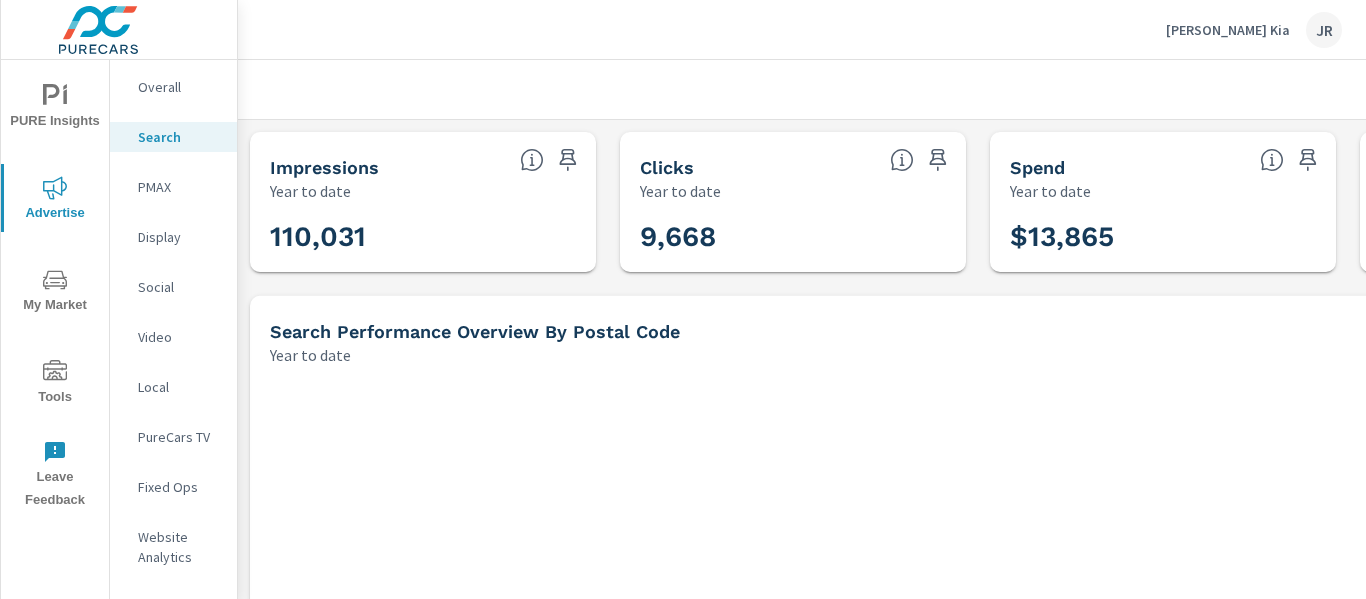 scroll, scrollTop: 1, scrollLeft: 0, axis: vertical 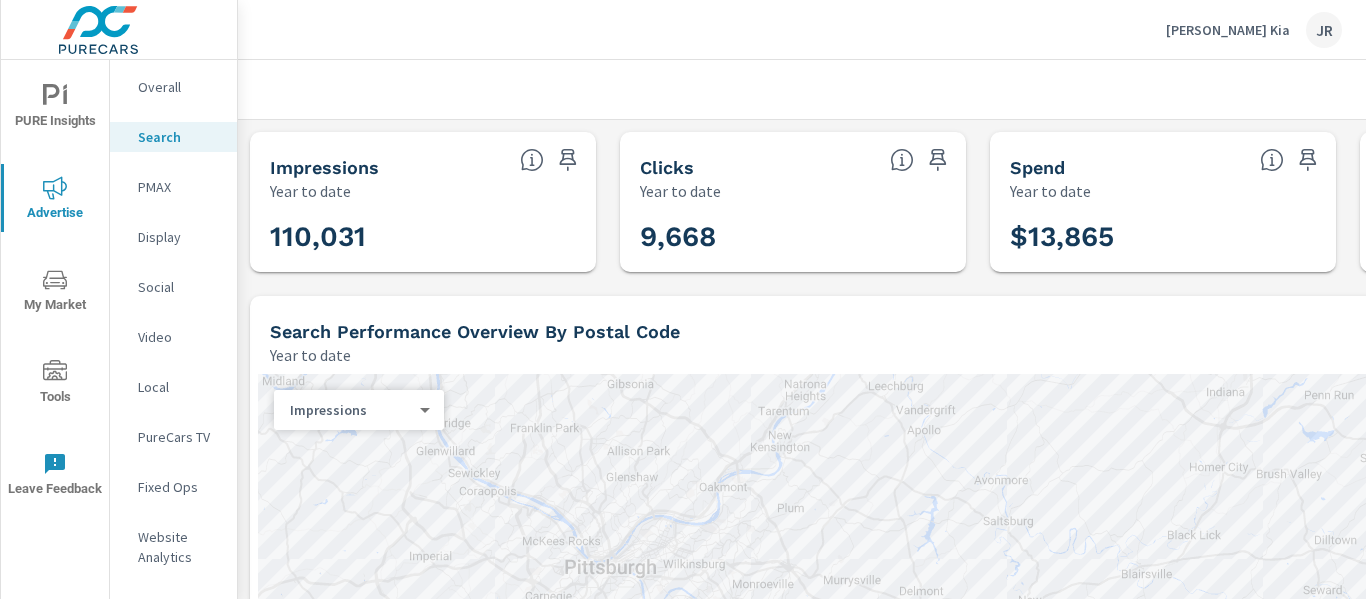click on "Video" at bounding box center (179, 337) 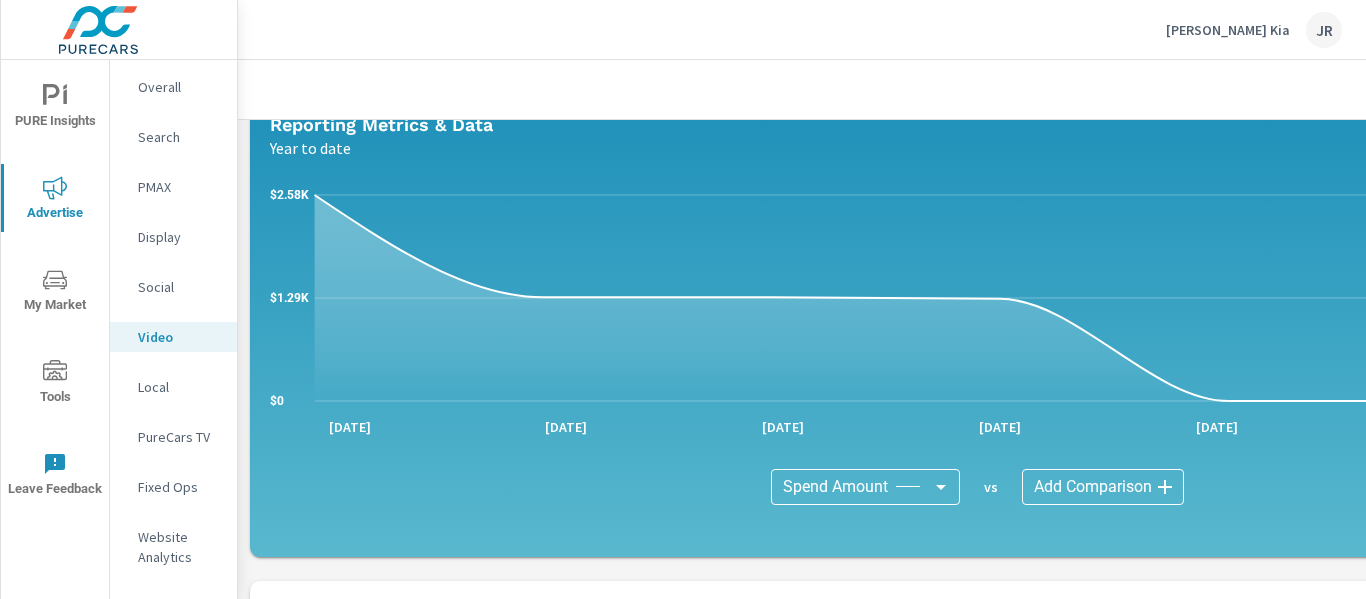 scroll, scrollTop: 0, scrollLeft: 0, axis: both 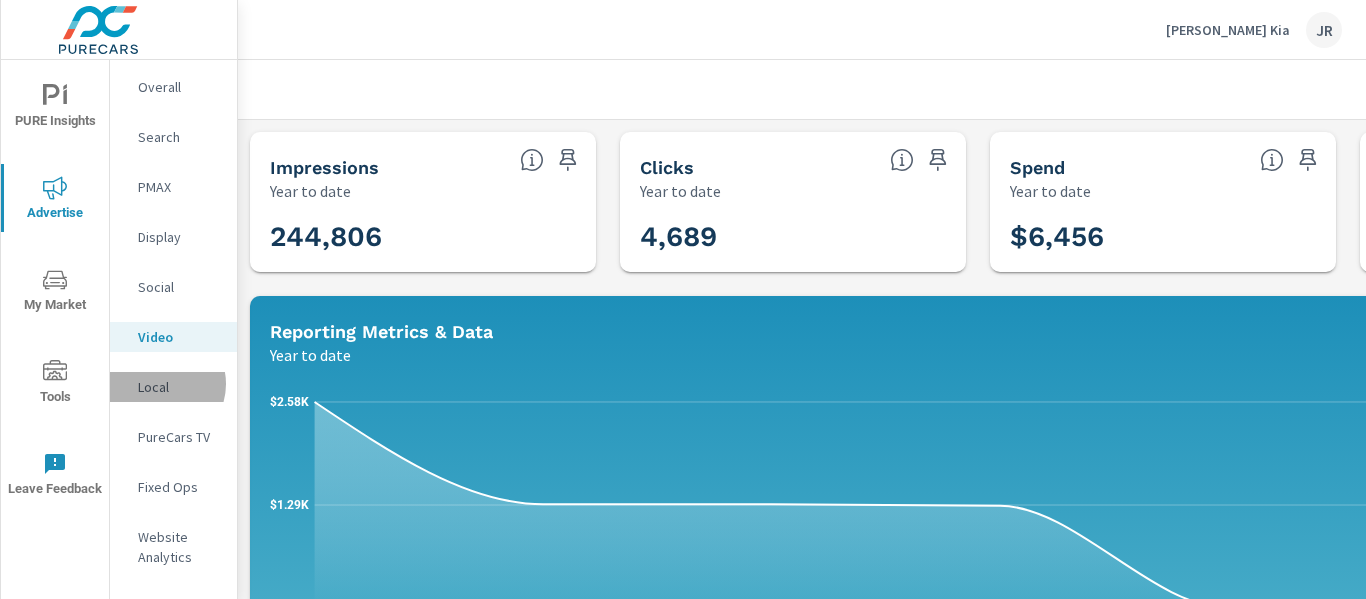 click on "Local" at bounding box center (179, 387) 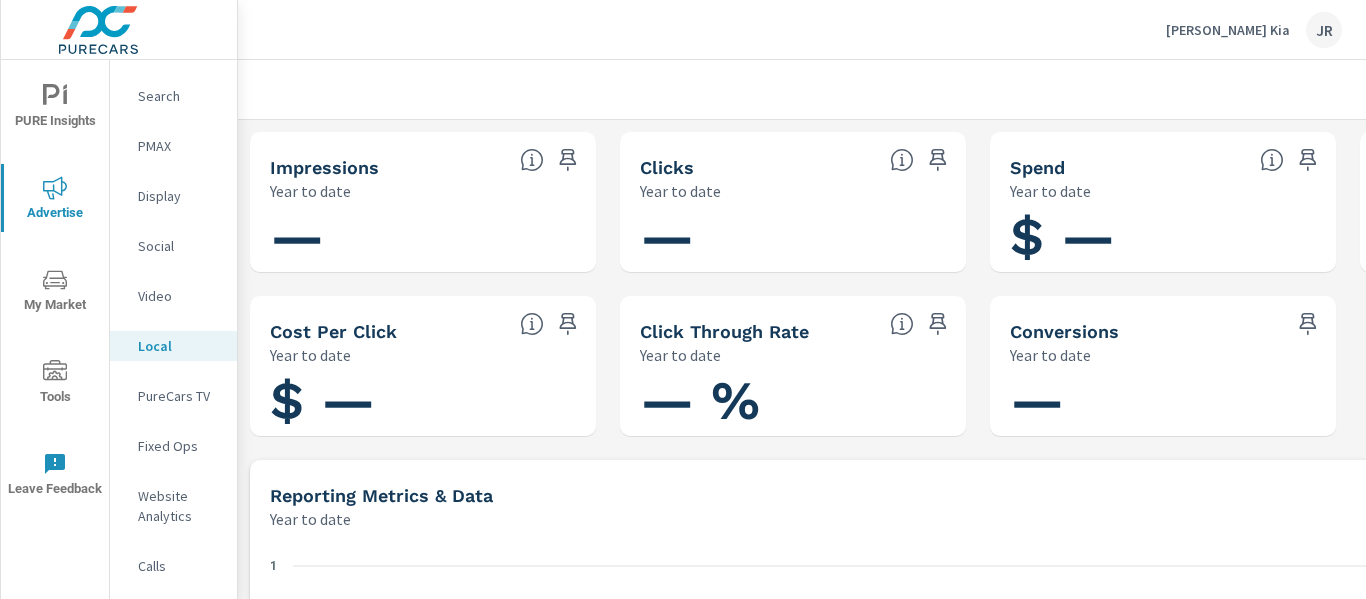 scroll, scrollTop: 61, scrollLeft: 0, axis: vertical 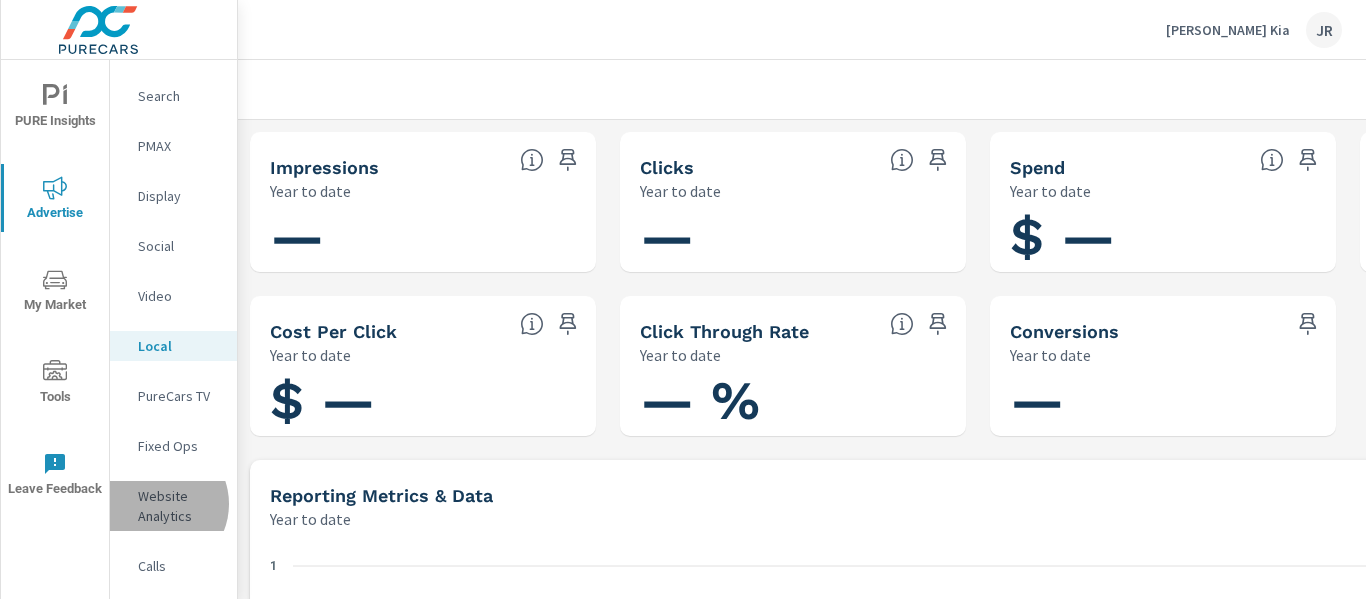 click on "Website Analytics" at bounding box center (179, 506) 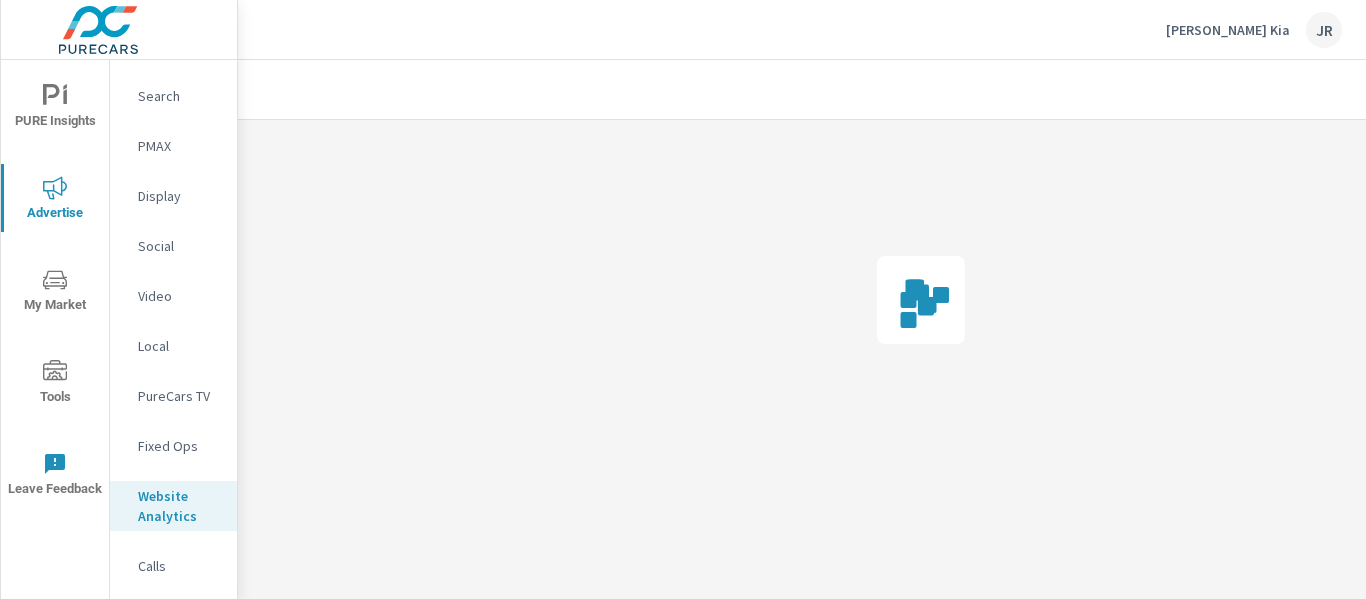 scroll, scrollTop: 0, scrollLeft: 0, axis: both 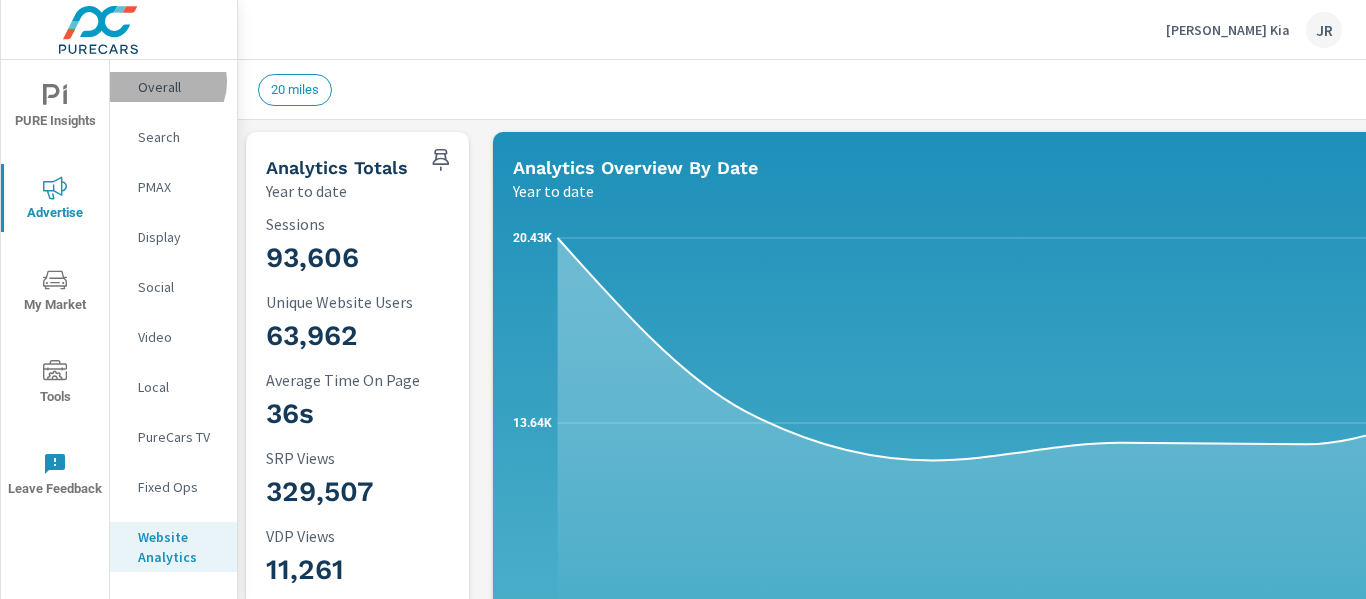 click on "Overall" at bounding box center (179, 87) 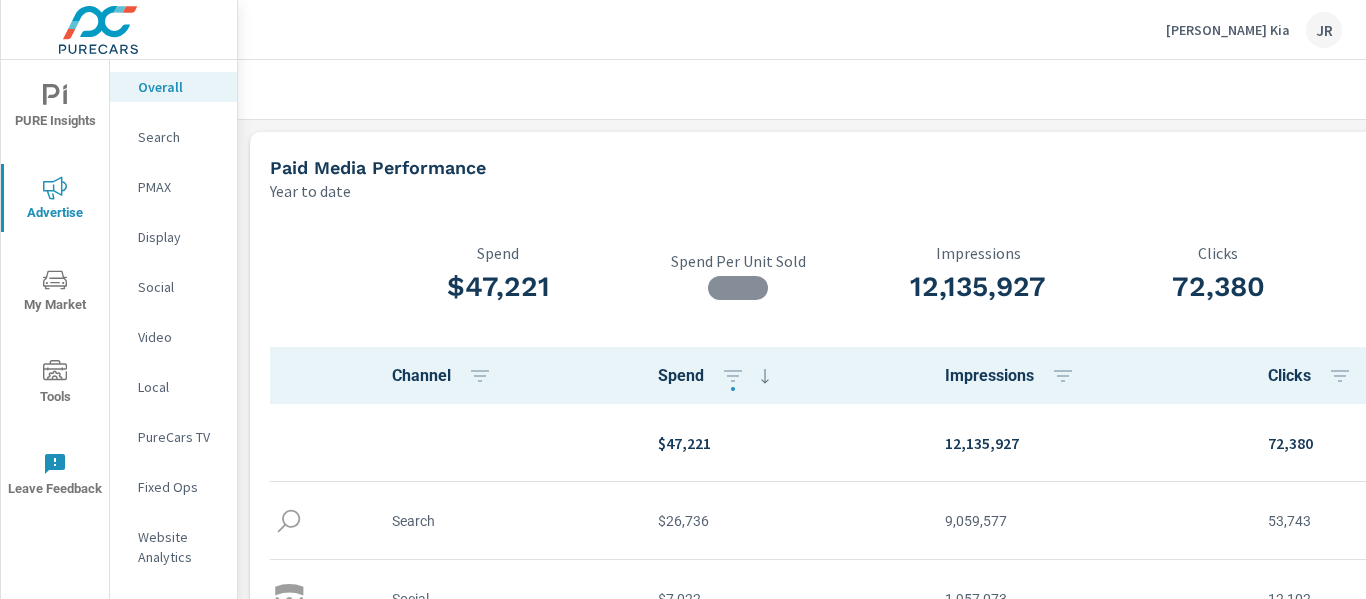 scroll, scrollTop: 1, scrollLeft: 0, axis: vertical 